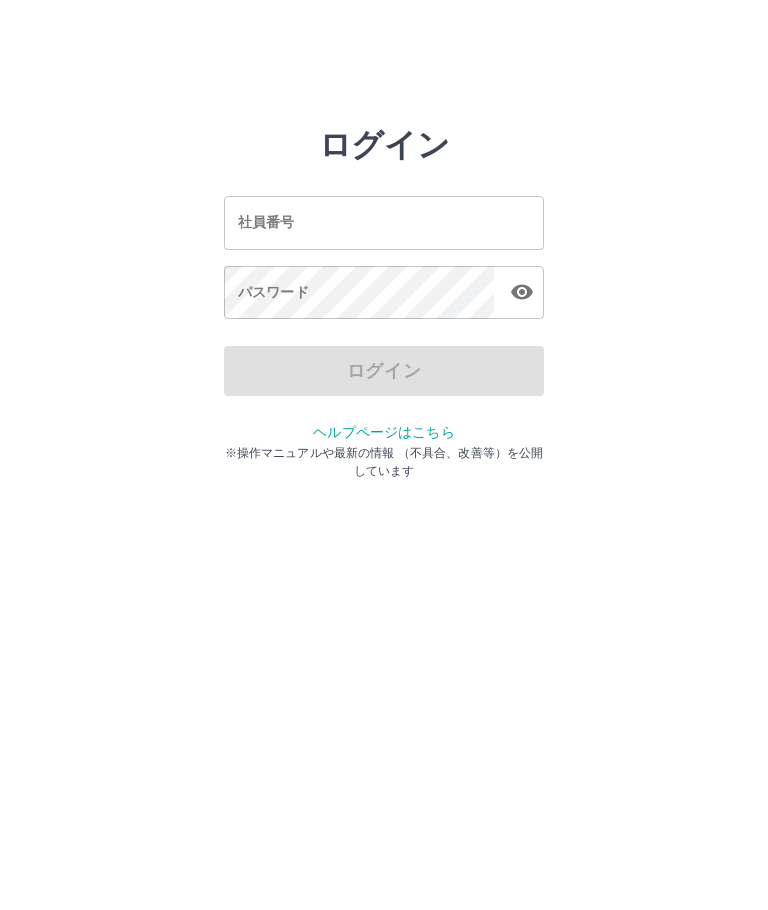 scroll, scrollTop: 0, scrollLeft: 0, axis: both 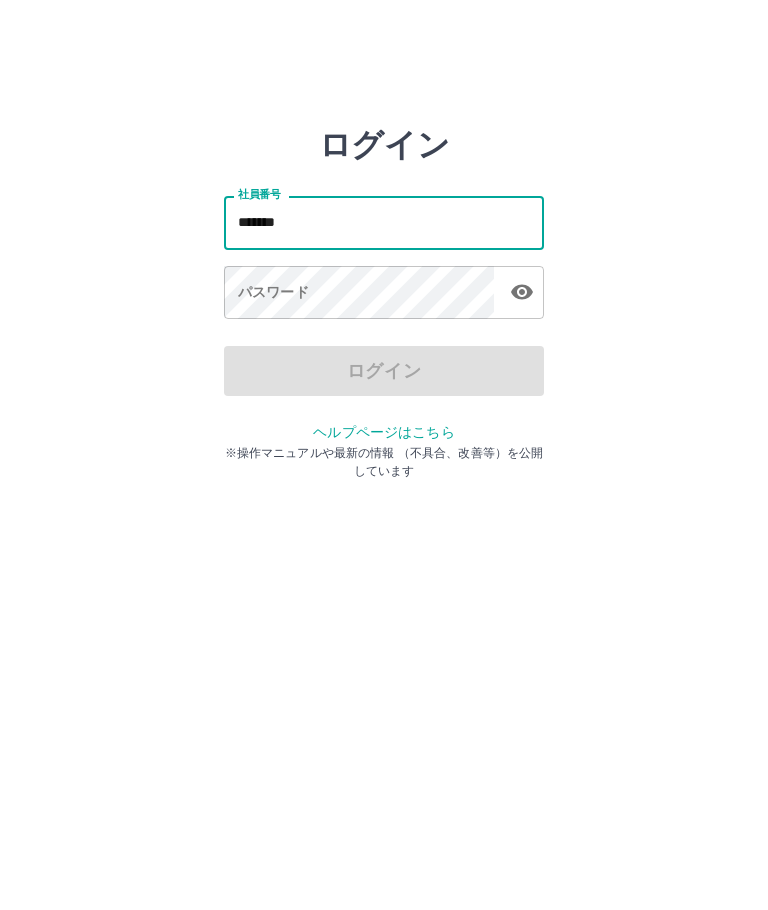 type on "*******" 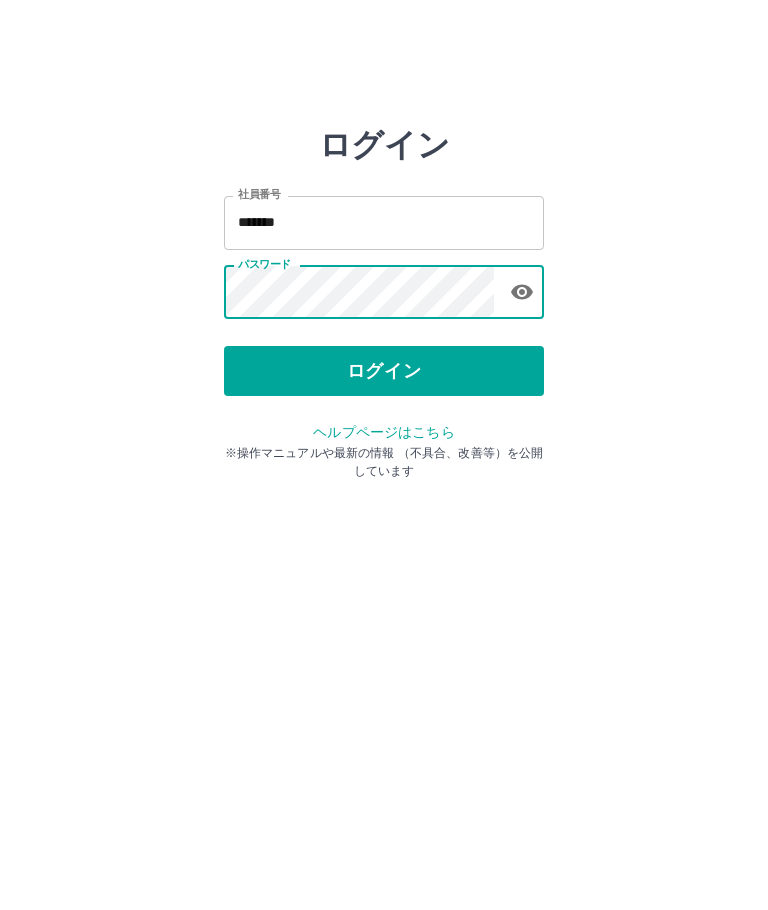 click on "ログイン" at bounding box center (384, 371) 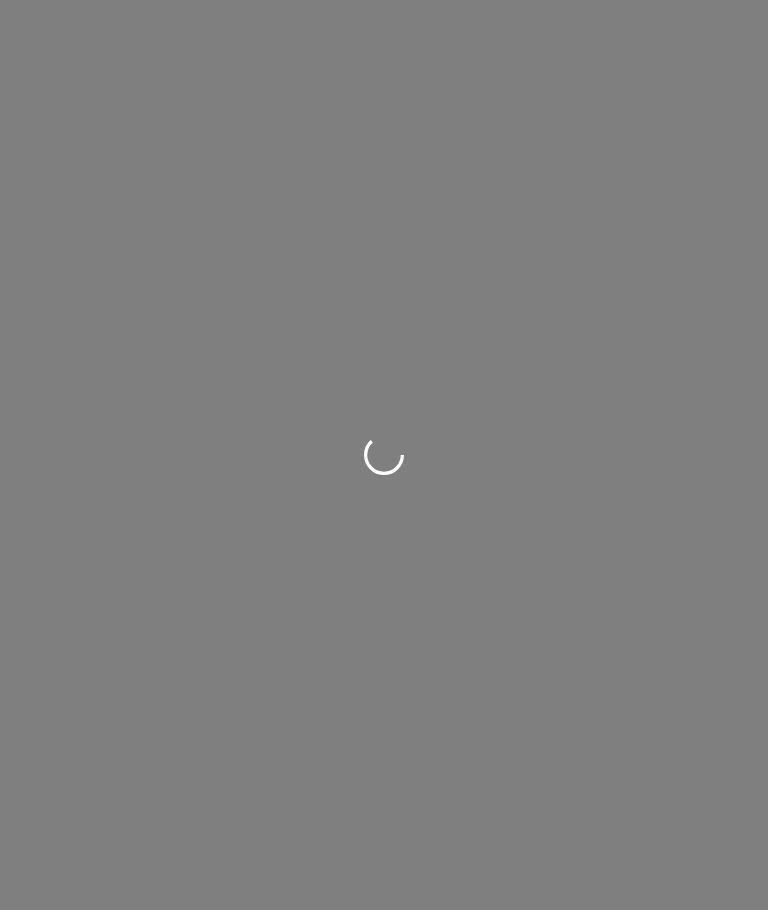 scroll, scrollTop: 0, scrollLeft: 0, axis: both 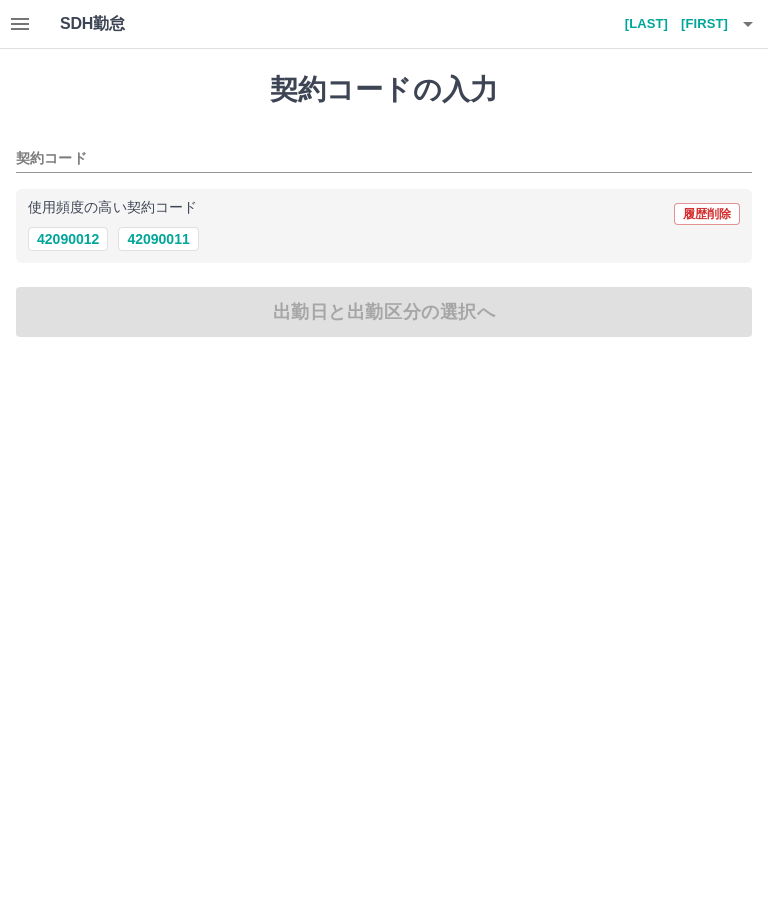 click on "42090011" at bounding box center (158, 239) 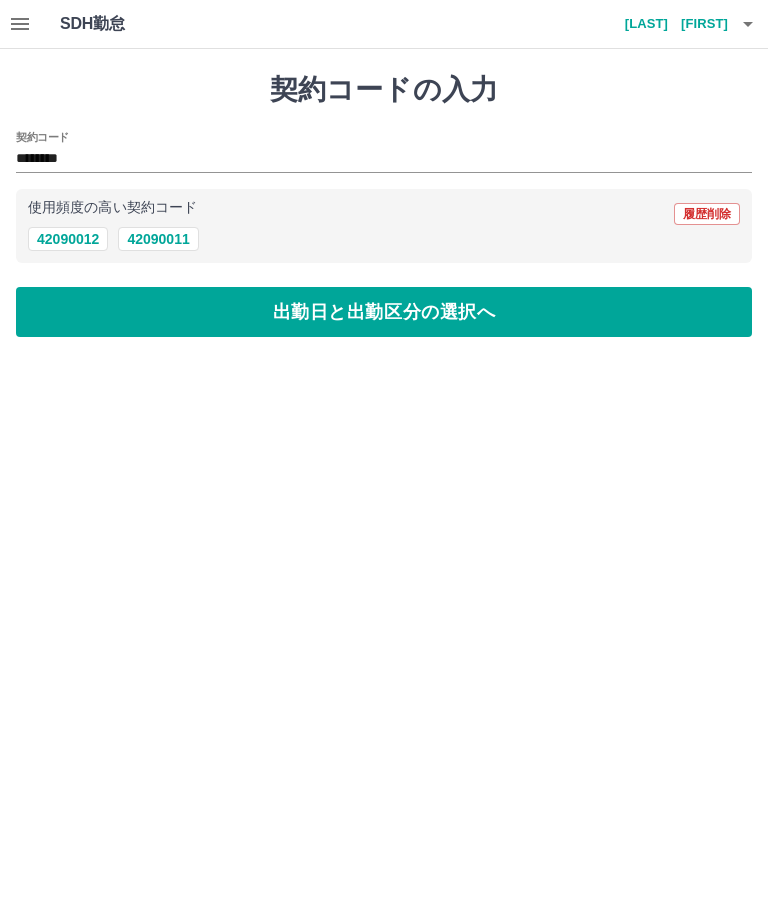 click on "出勤日と出勤区分の選択へ" at bounding box center (384, 312) 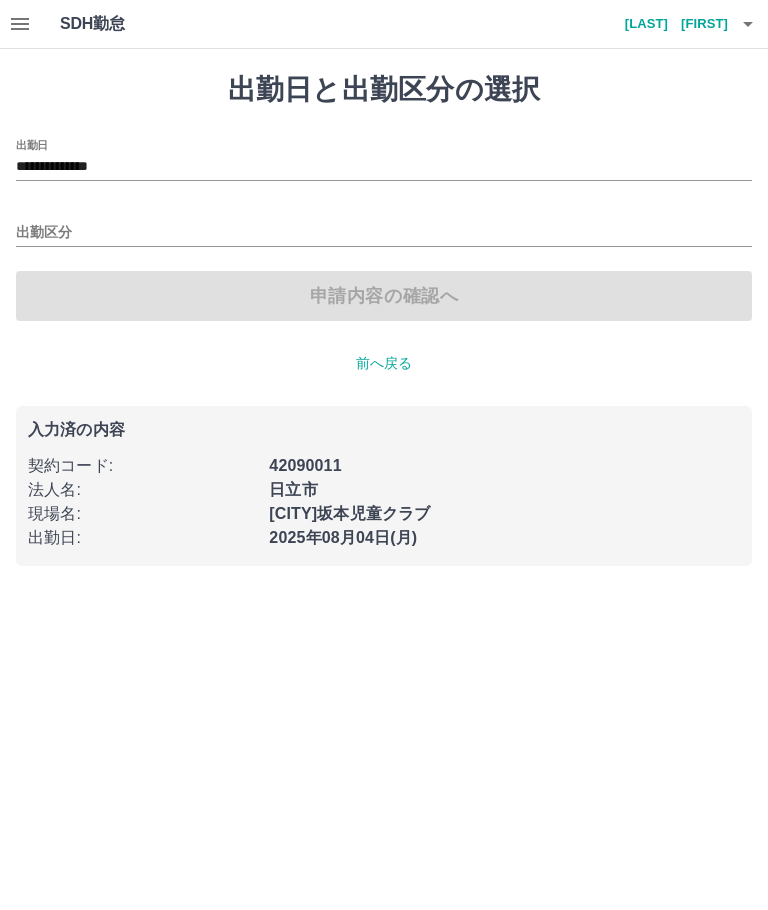 click on "出勤区分" at bounding box center (384, 233) 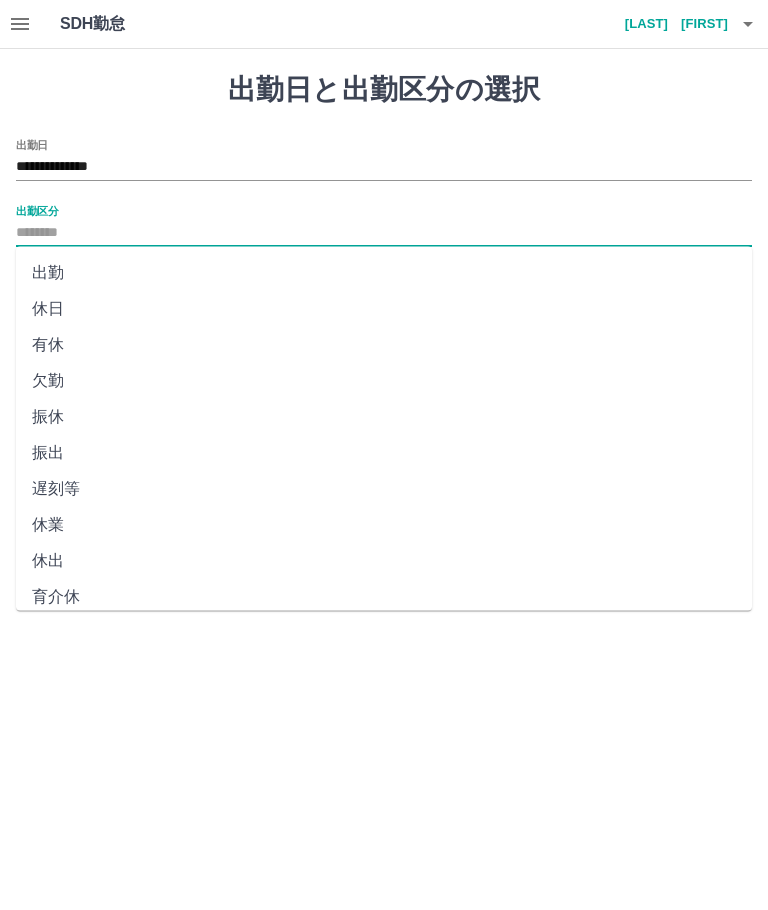 click on "出勤" at bounding box center (384, 273) 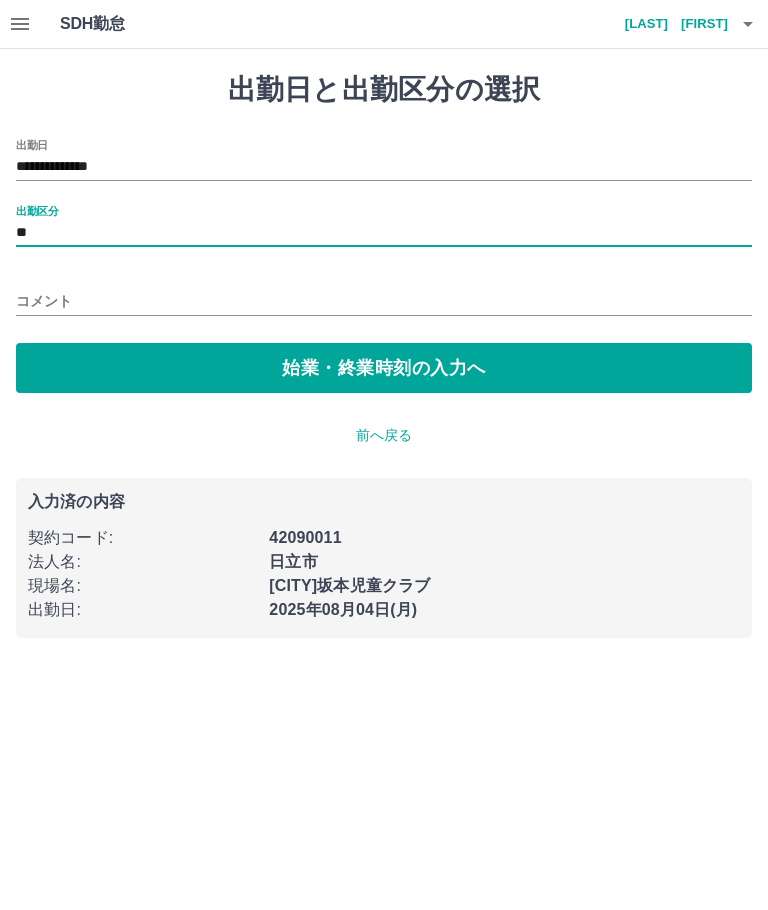 click on "始業・終業時刻の入力へ" at bounding box center (384, 368) 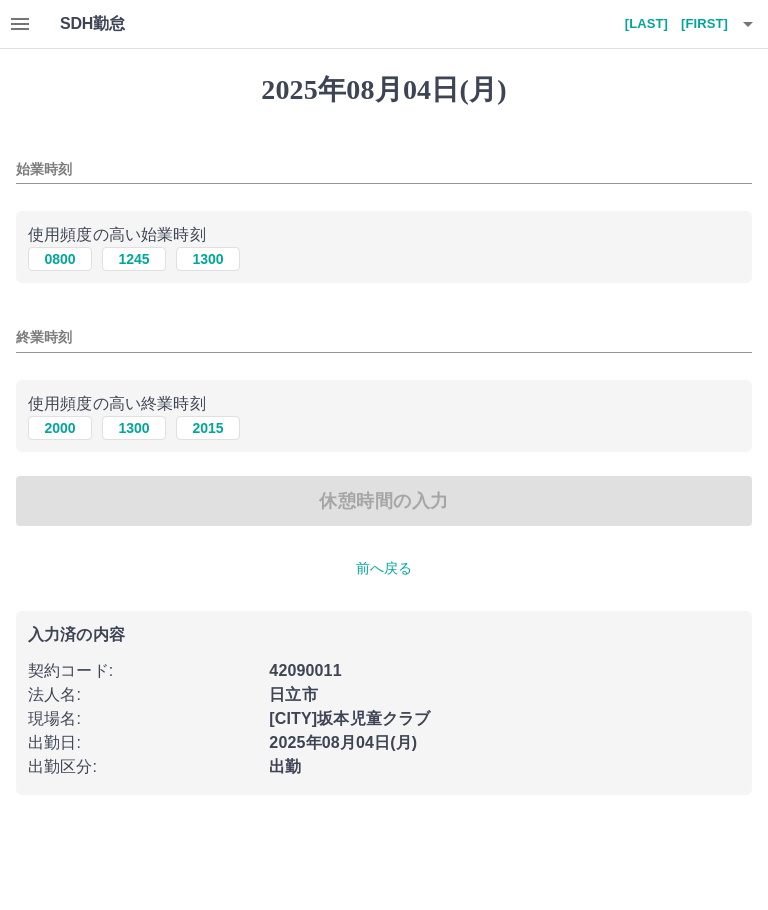 click on "始業時刻" at bounding box center (384, 169) 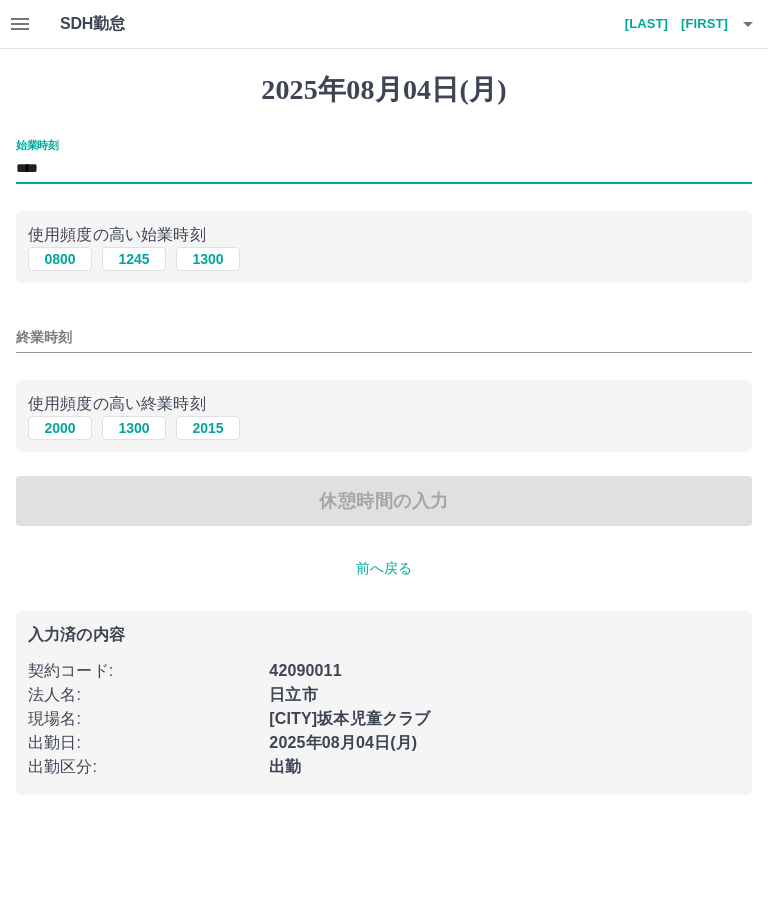 type on "****" 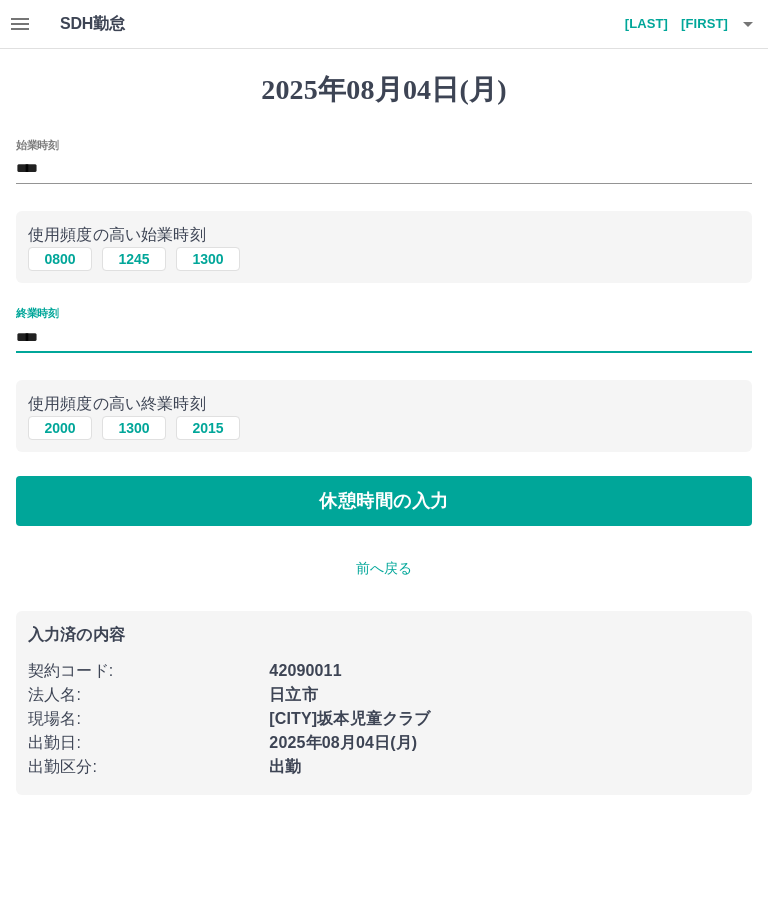 type on "****" 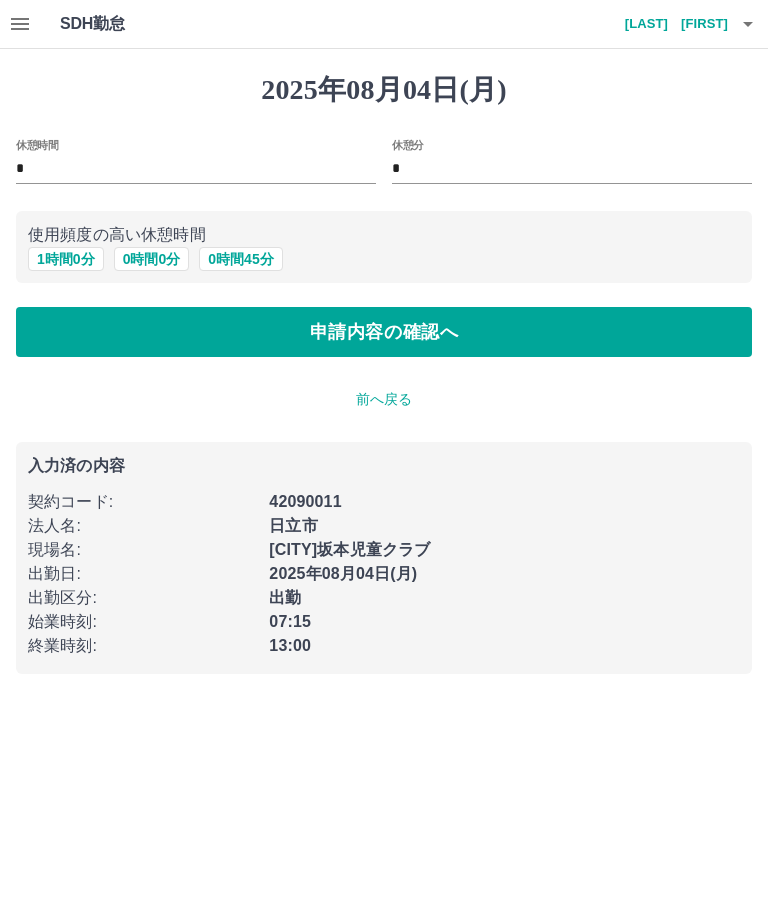 click on "申請内容の確認へ" at bounding box center [384, 332] 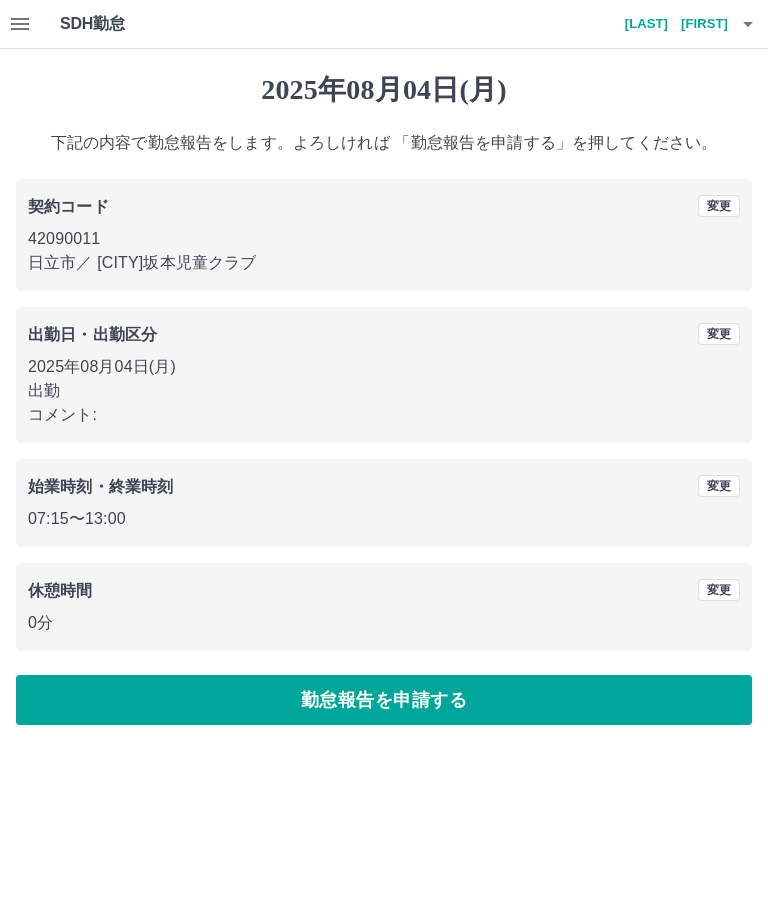 click on "勤怠報告を申請する" at bounding box center [384, 700] 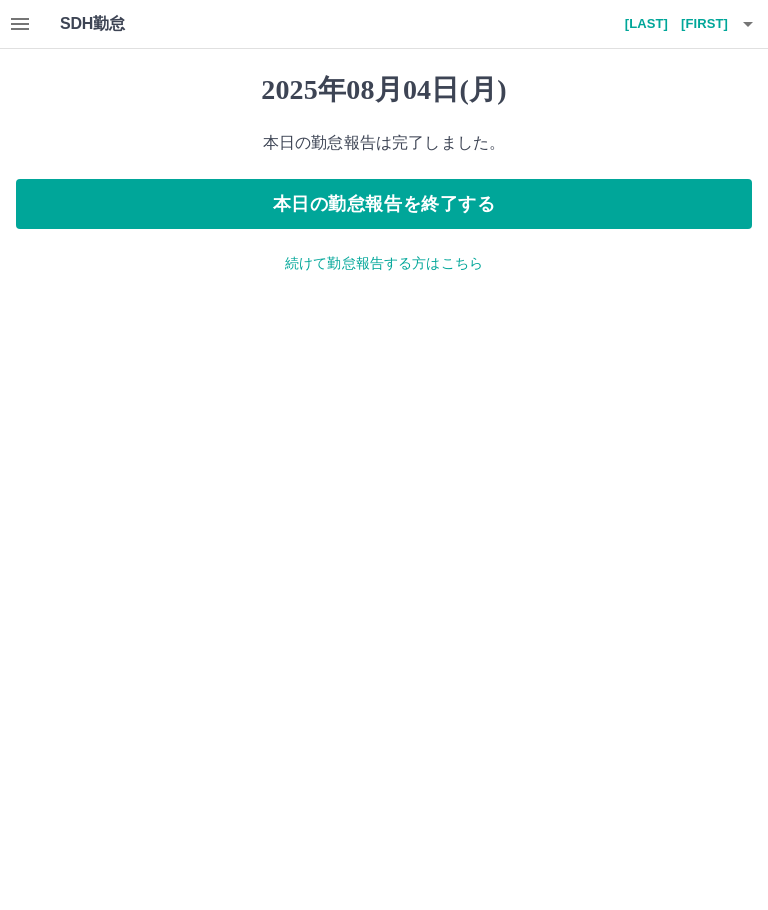 click on "本日の勤怠報告を終了する" at bounding box center [384, 204] 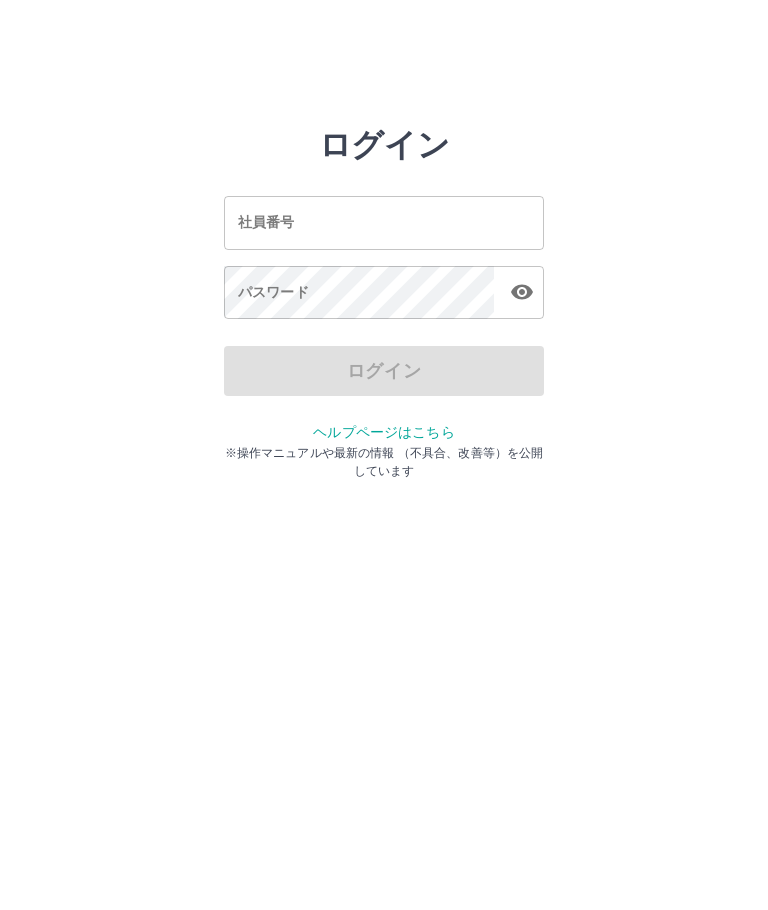 scroll, scrollTop: 0, scrollLeft: 0, axis: both 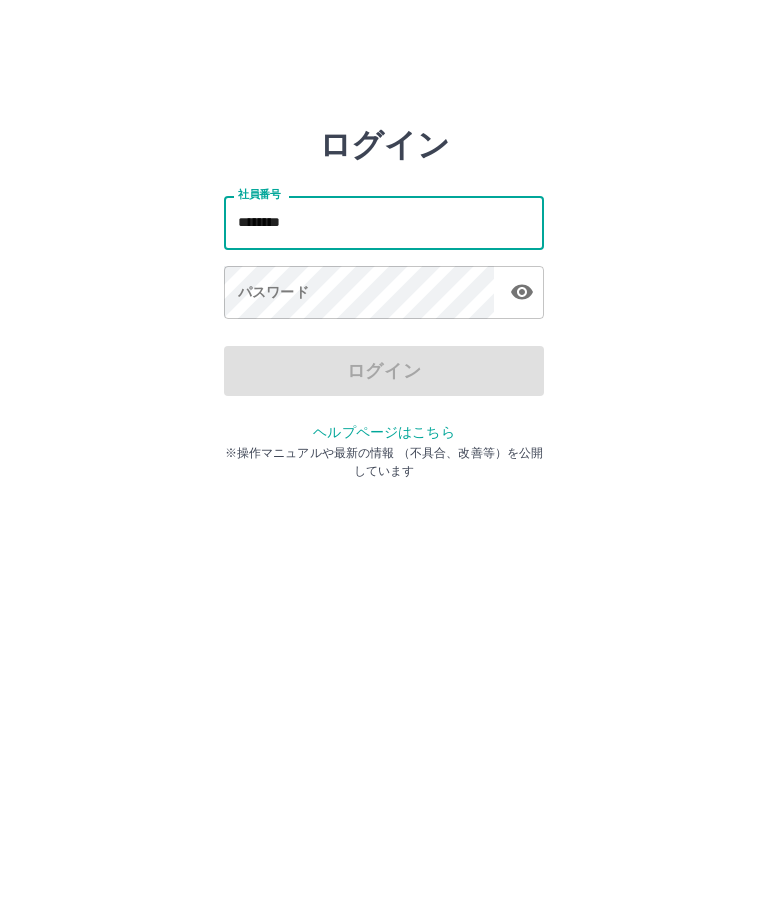 type on "*******" 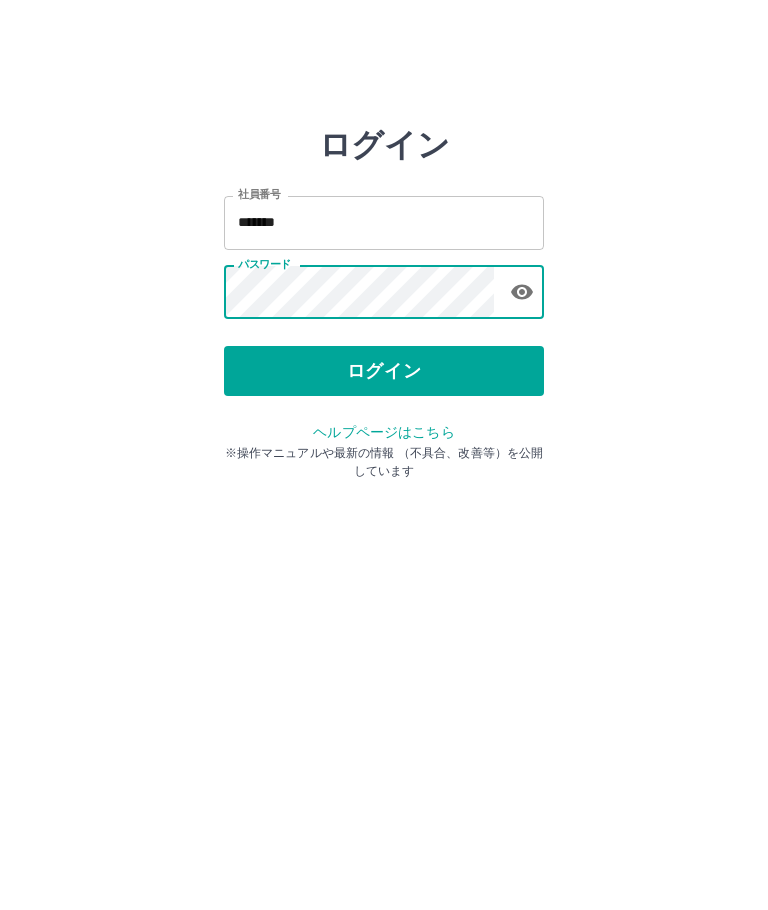 click on "ログイン" at bounding box center (384, 371) 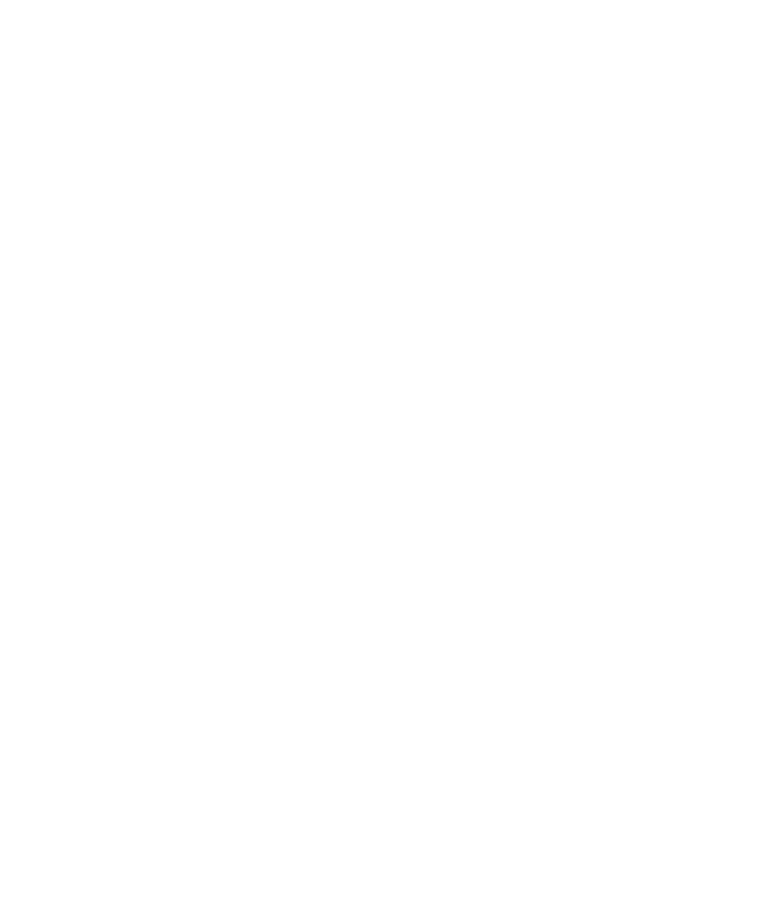 scroll, scrollTop: 0, scrollLeft: 0, axis: both 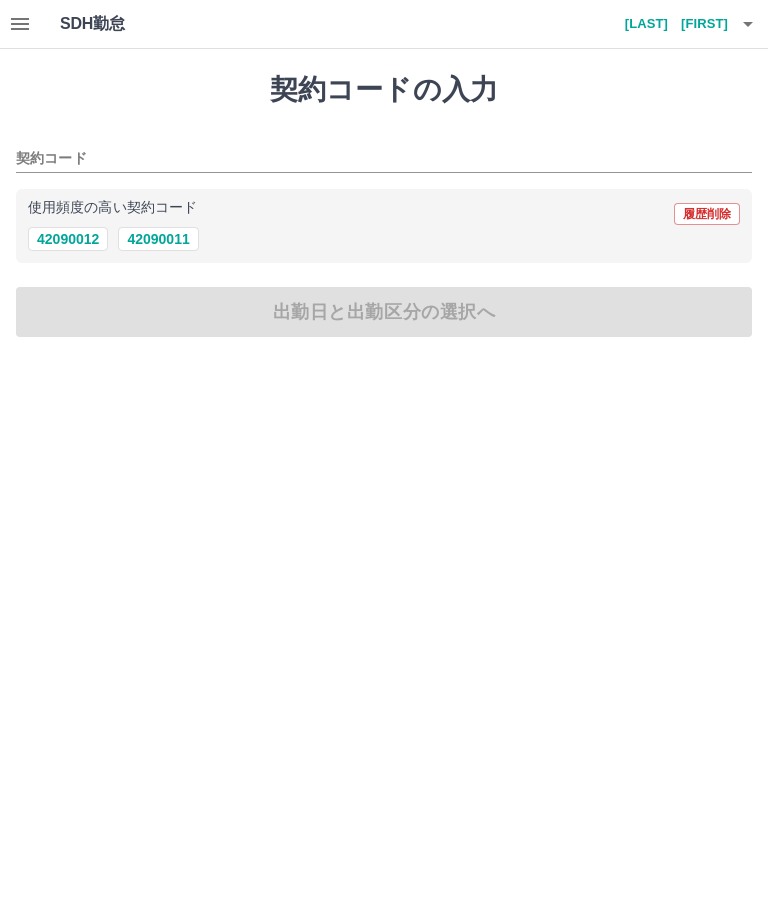 click on "42090011" at bounding box center (158, 239) 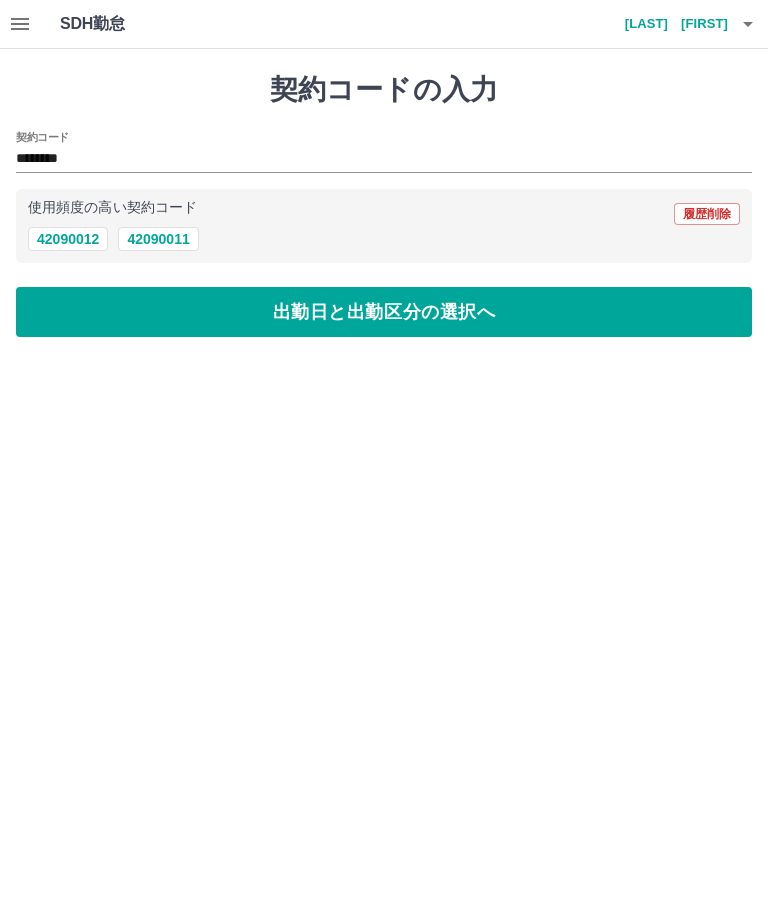 click on "出勤日と出勤区分の選択へ" at bounding box center [384, 312] 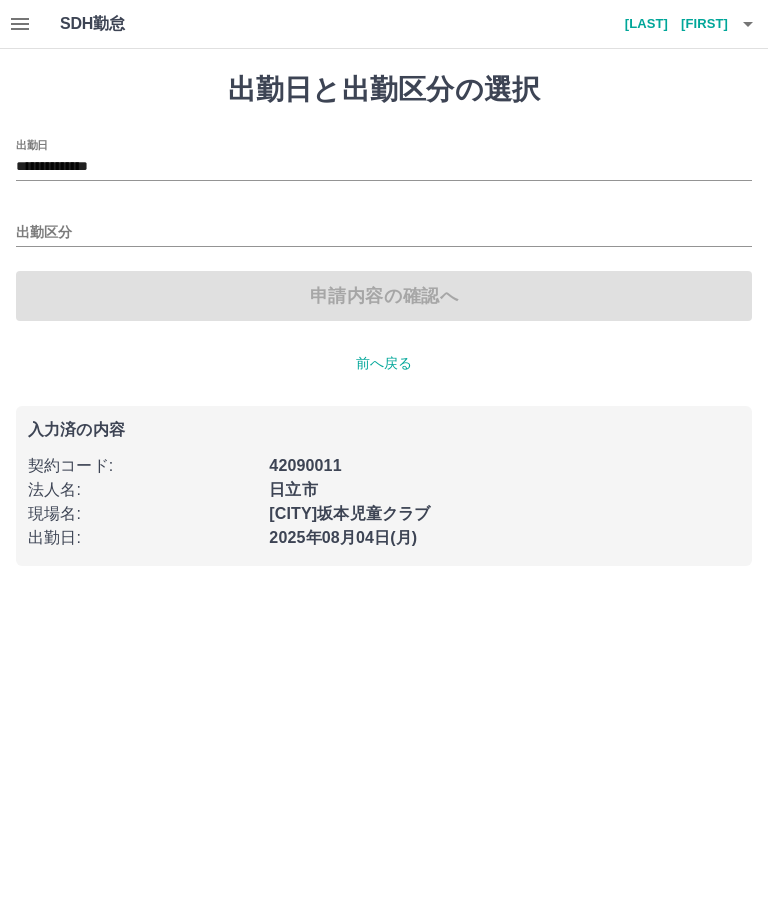 click on "出勤区分" at bounding box center (384, 233) 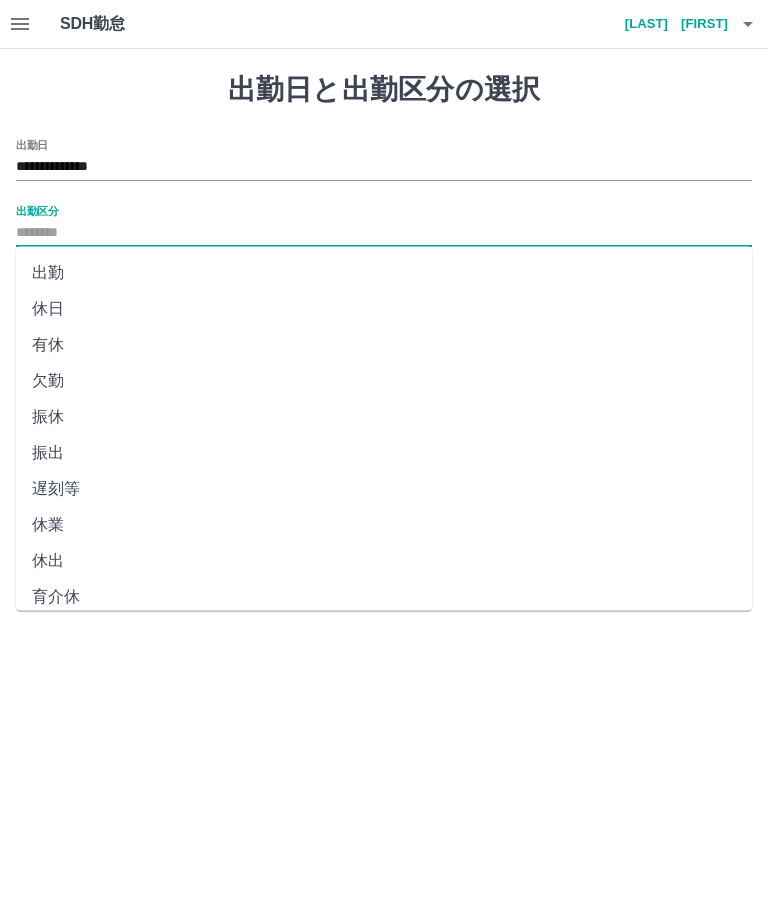 click on "出勤" at bounding box center (384, 273) 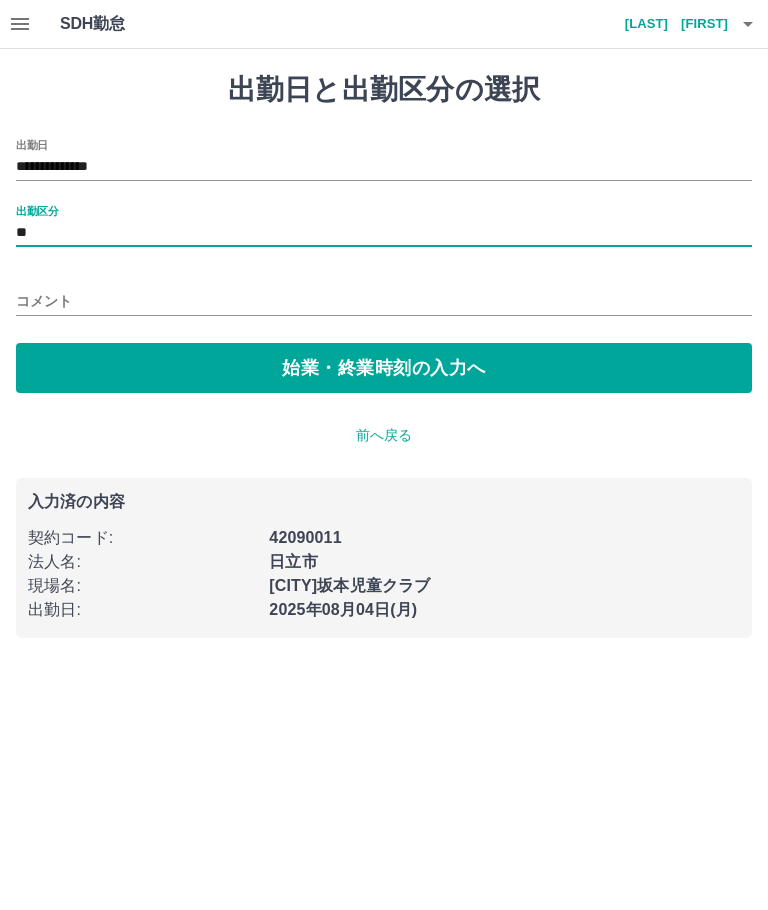 click on "コメント" at bounding box center [384, 301] 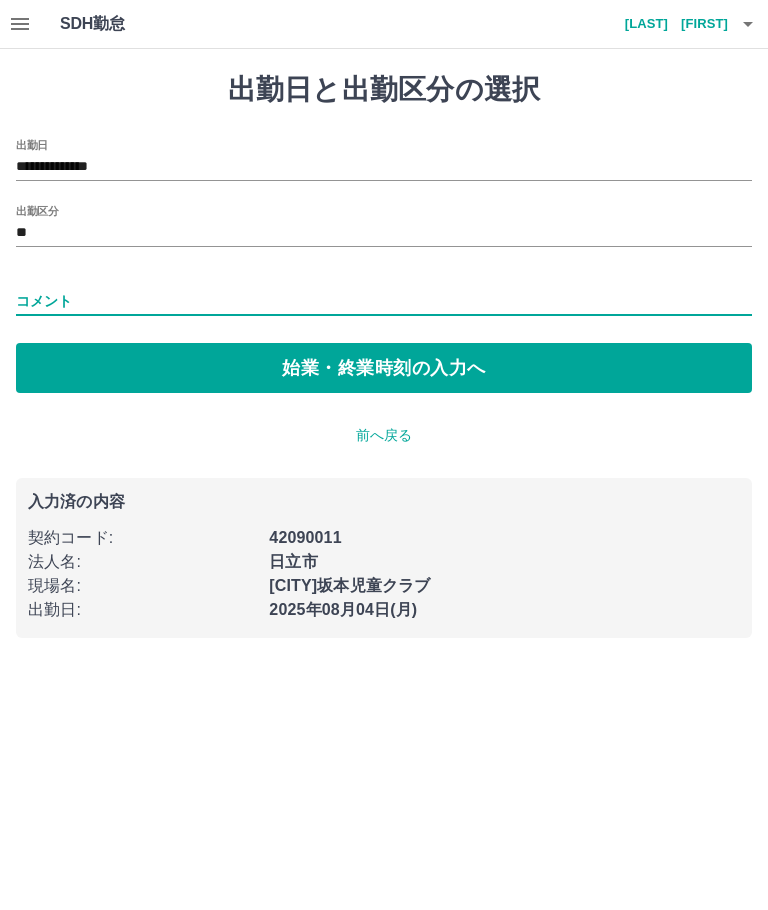 type on "*" 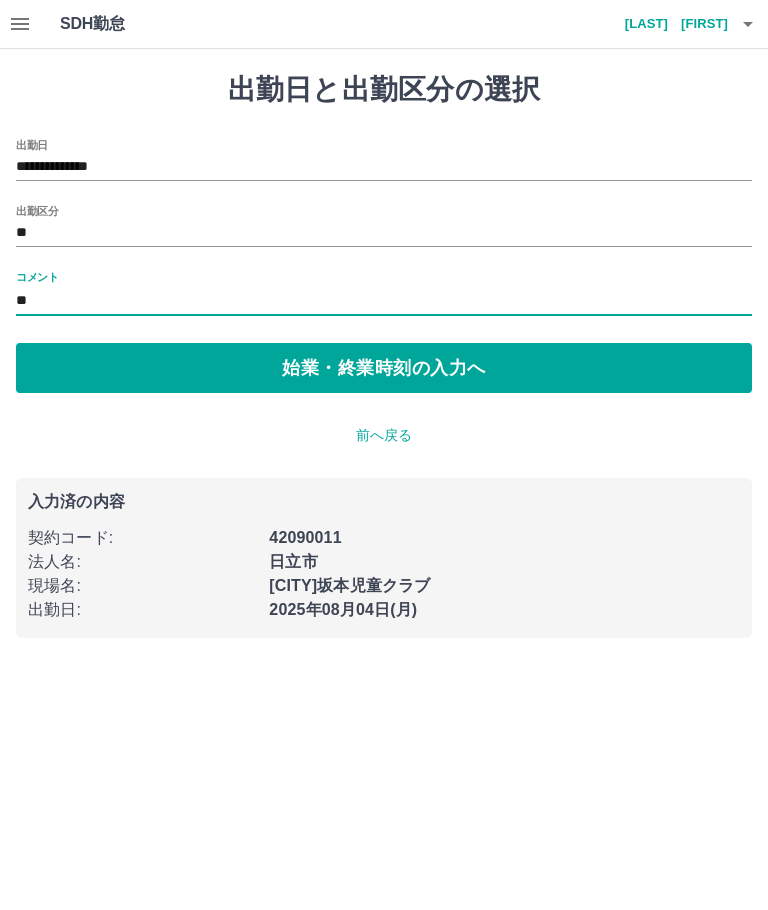 type on "*" 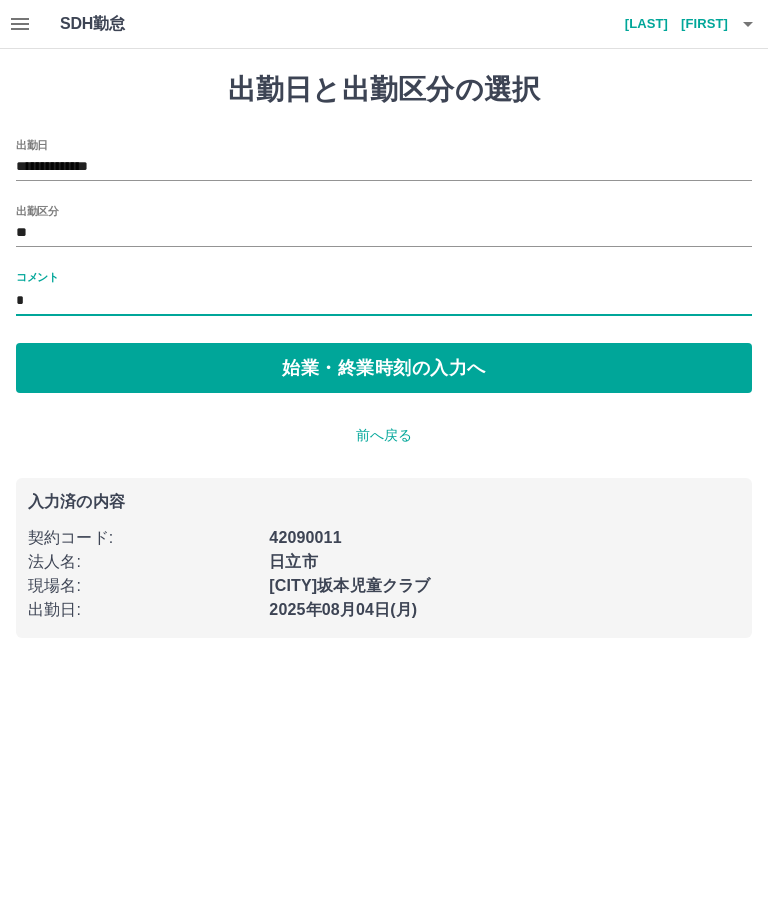 type 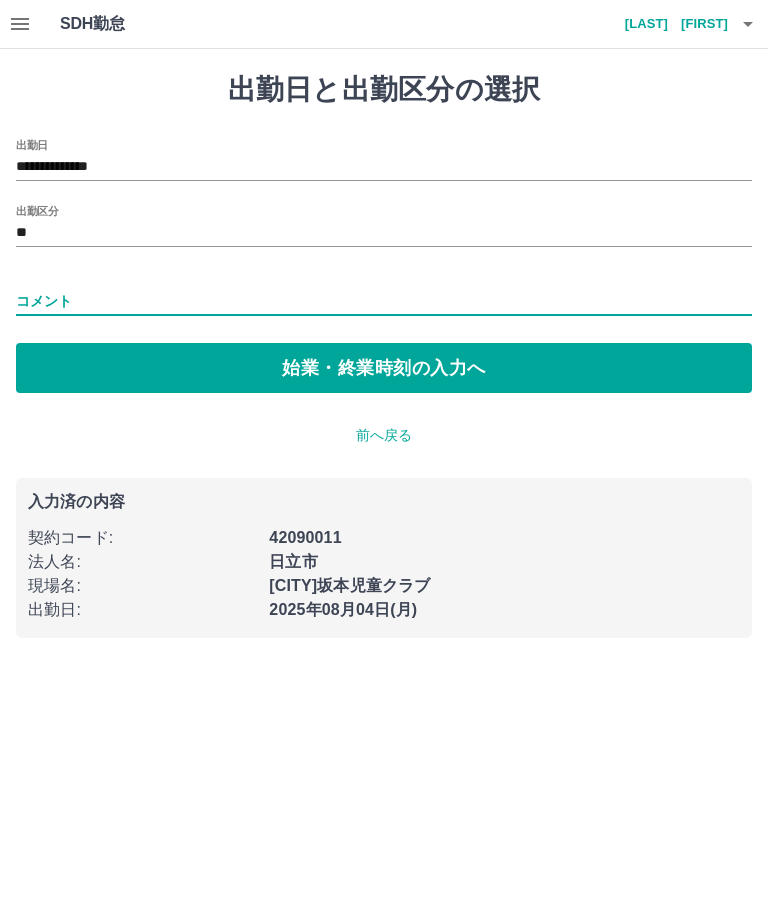 click on "始業・終業時刻の入力へ" at bounding box center (384, 368) 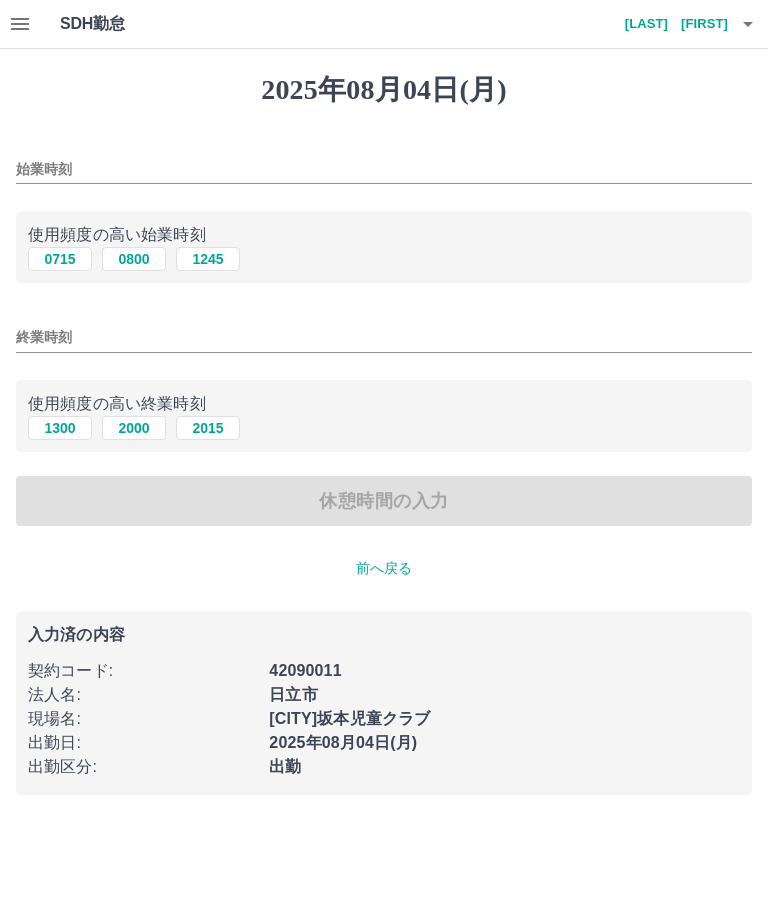 click on "0715" at bounding box center [60, 259] 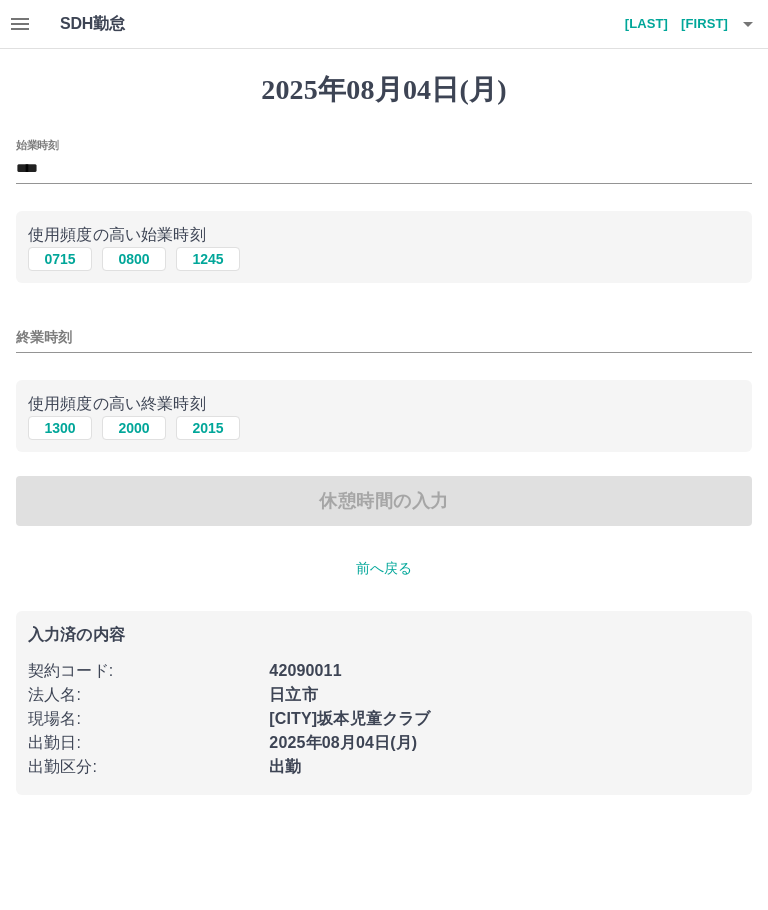 click on "1300" at bounding box center (60, 428) 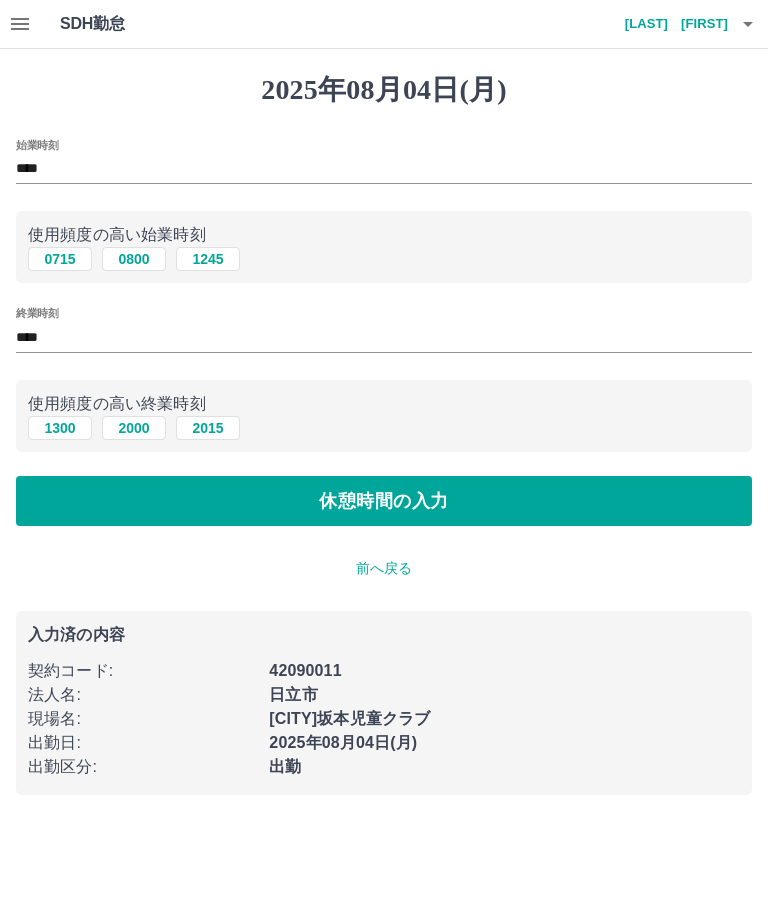 click on "休憩時間の入力" at bounding box center (384, 501) 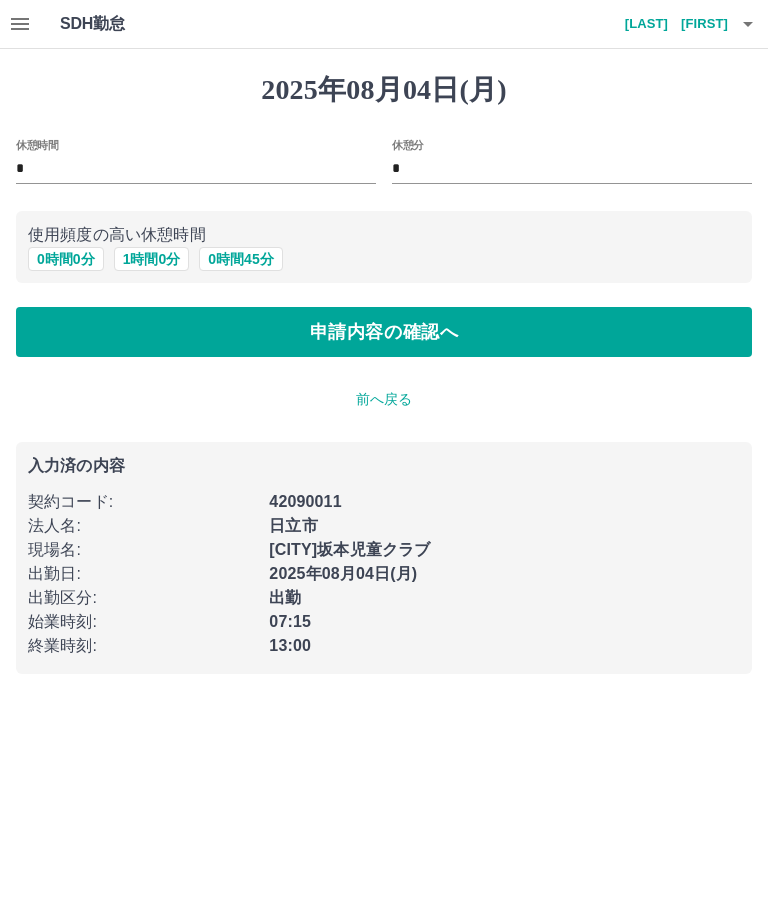 click on "申請内容の確認へ" at bounding box center (384, 332) 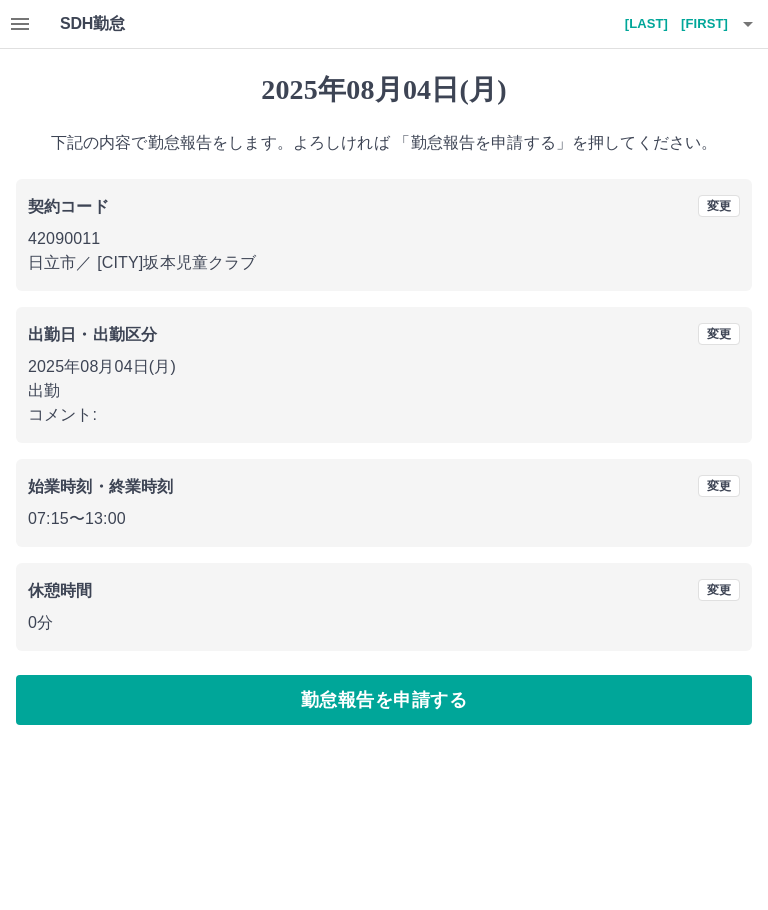 click on "勤怠報告を申請する" at bounding box center [384, 700] 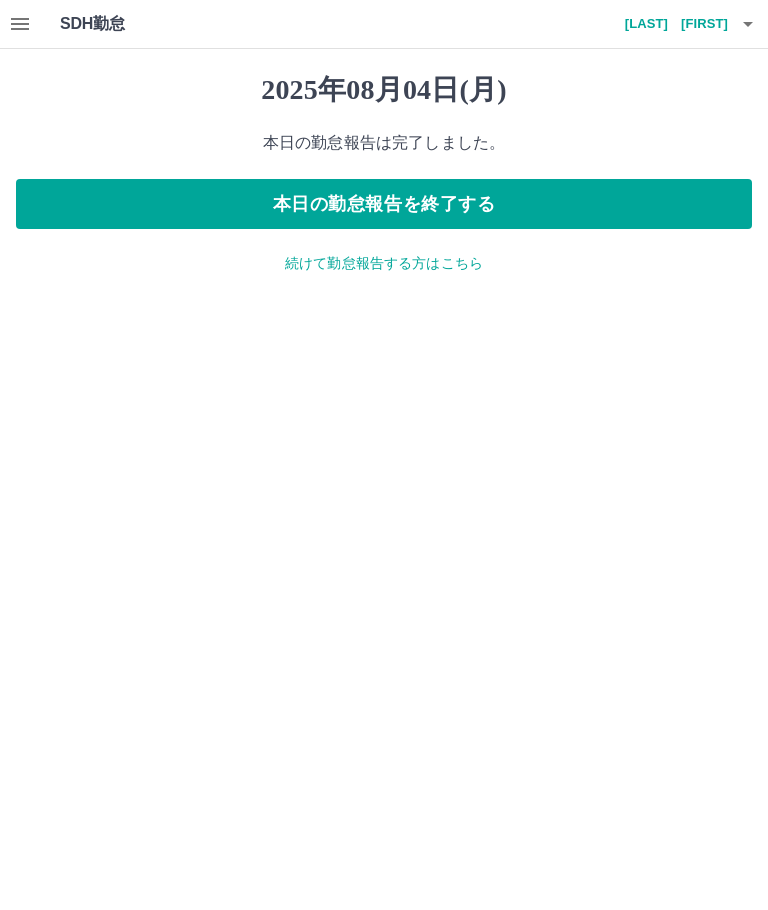 click on "本日の勤怠報告を終了する" at bounding box center (384, 204) 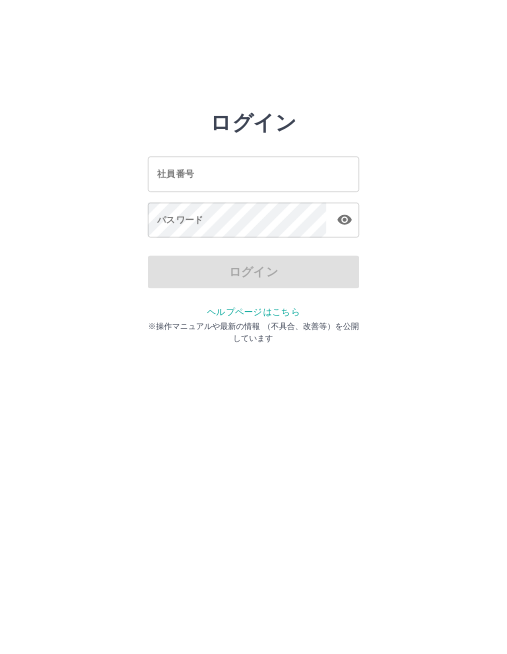 scroll, scrollTop: 0, scrollLeft: 0, axis: both 